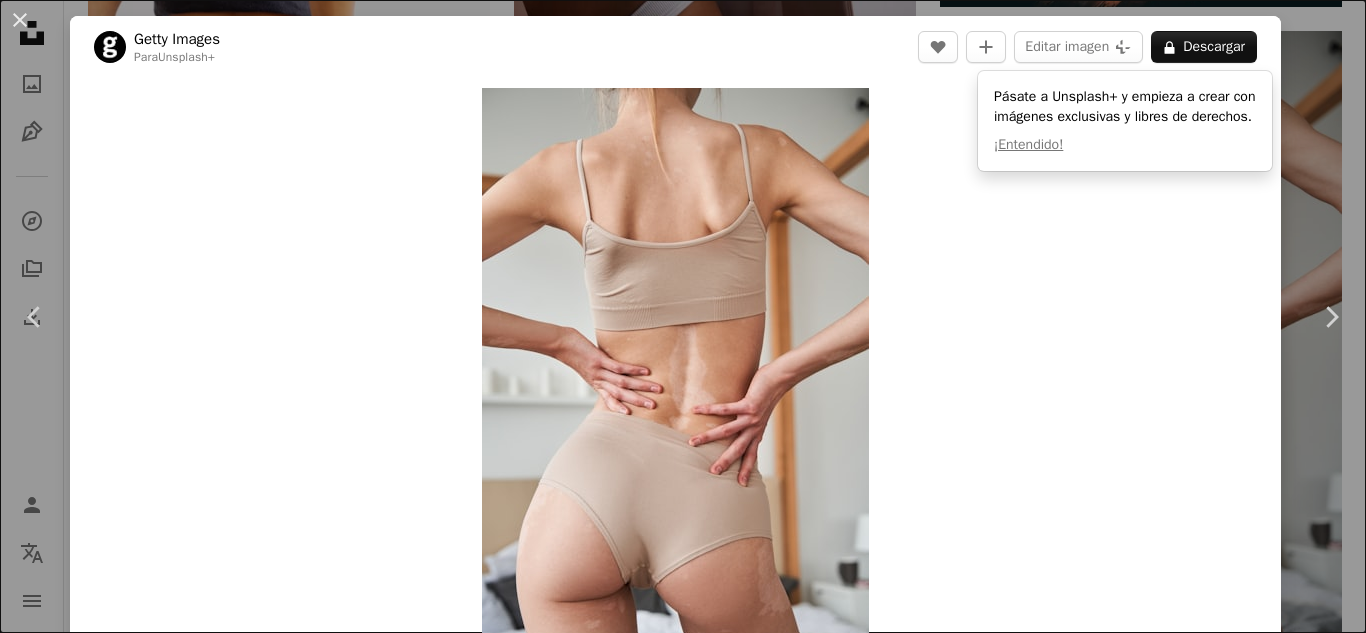 scroll, scrollTop: 2527, scrollLeft: 0, axis: vertical 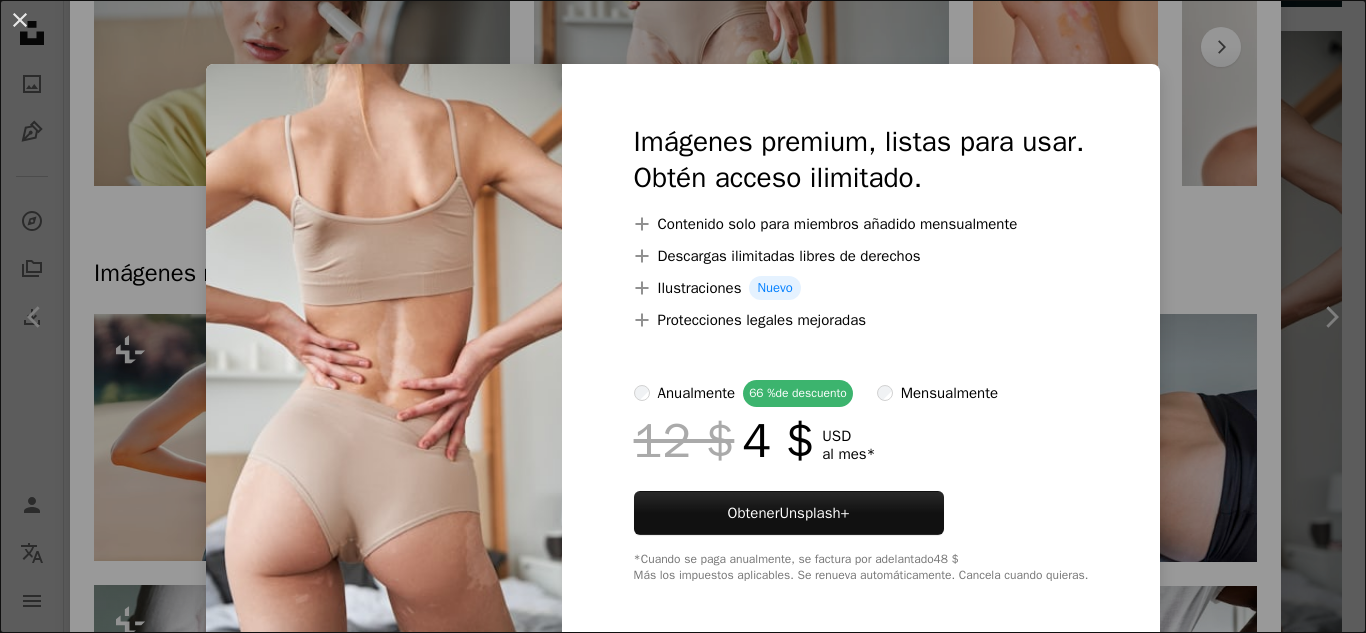 type 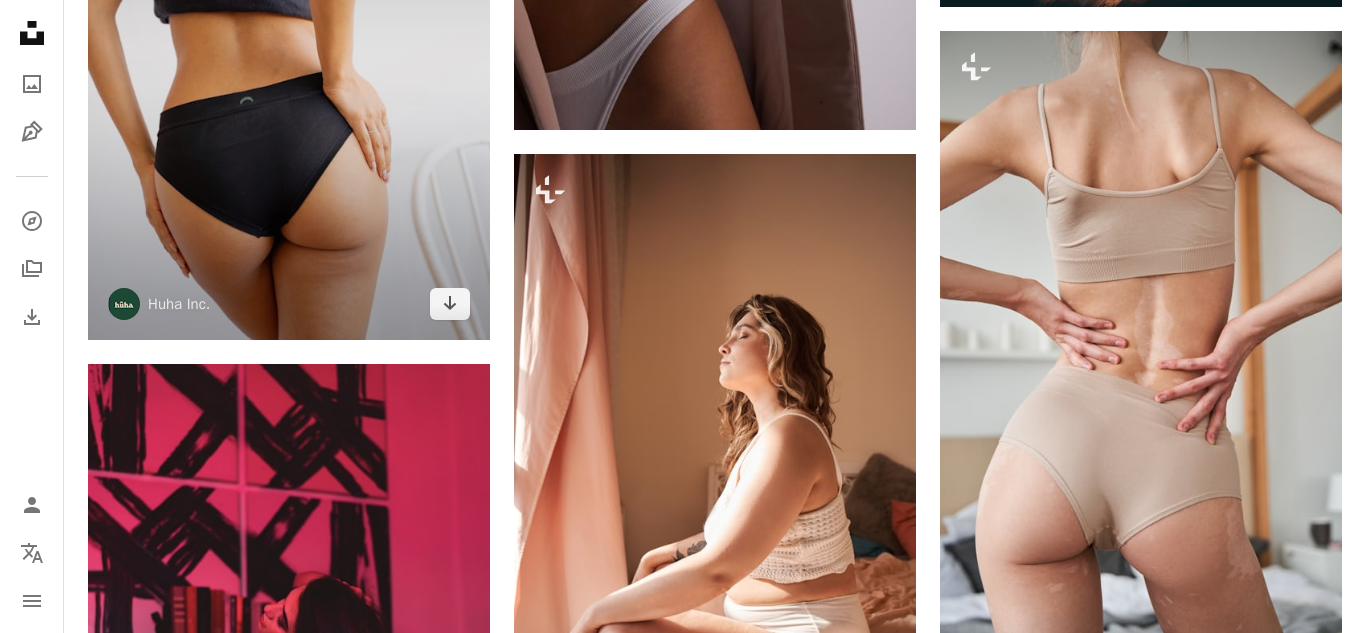 click at bounding box center [289, 71] 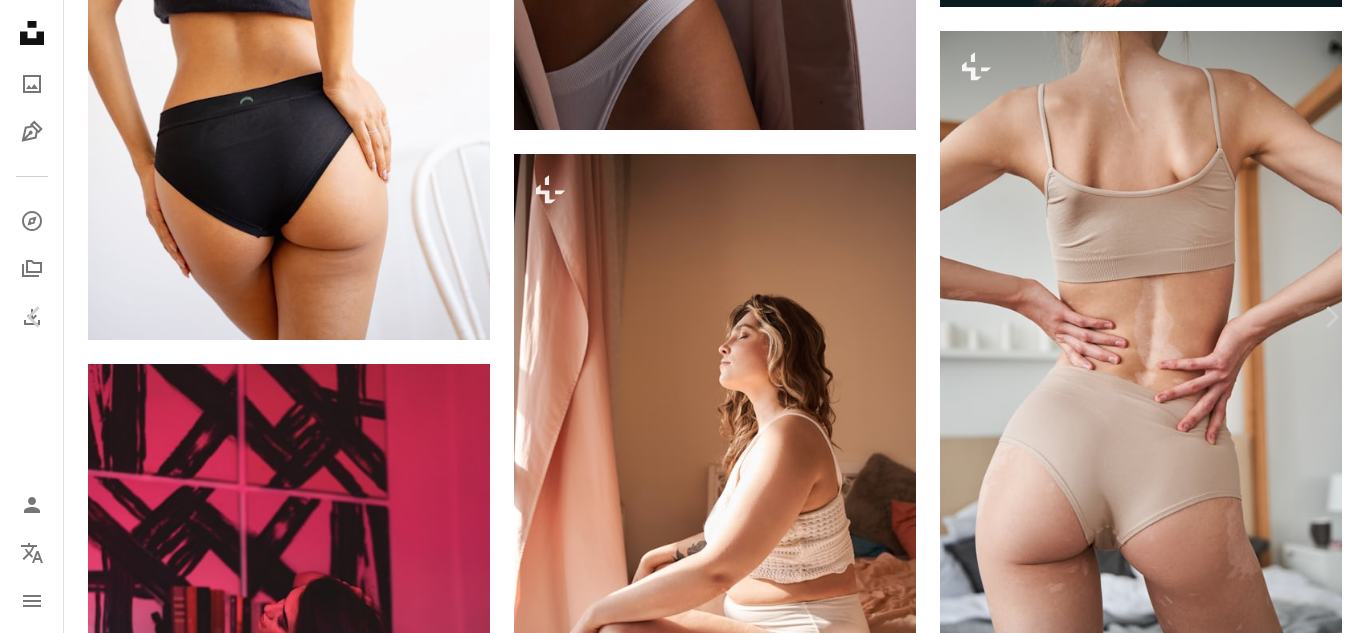 click on "Descargar gratis" at bounding box center [1160, 2840] 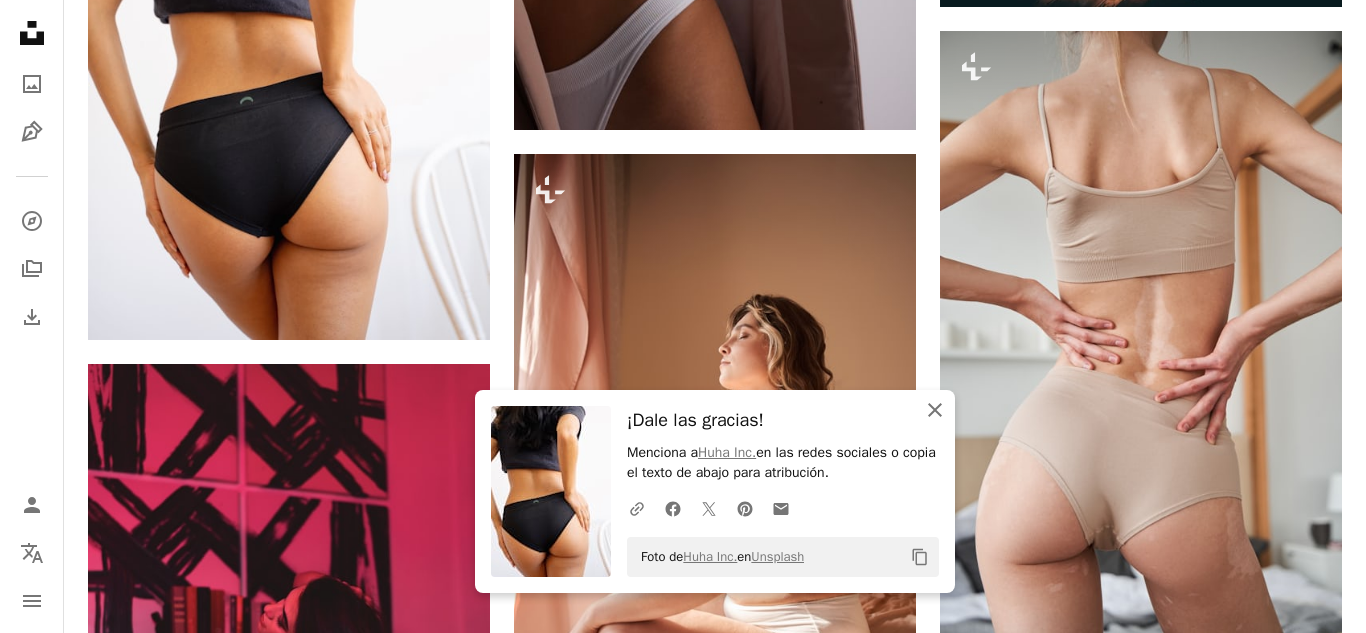 click on "An X shape" 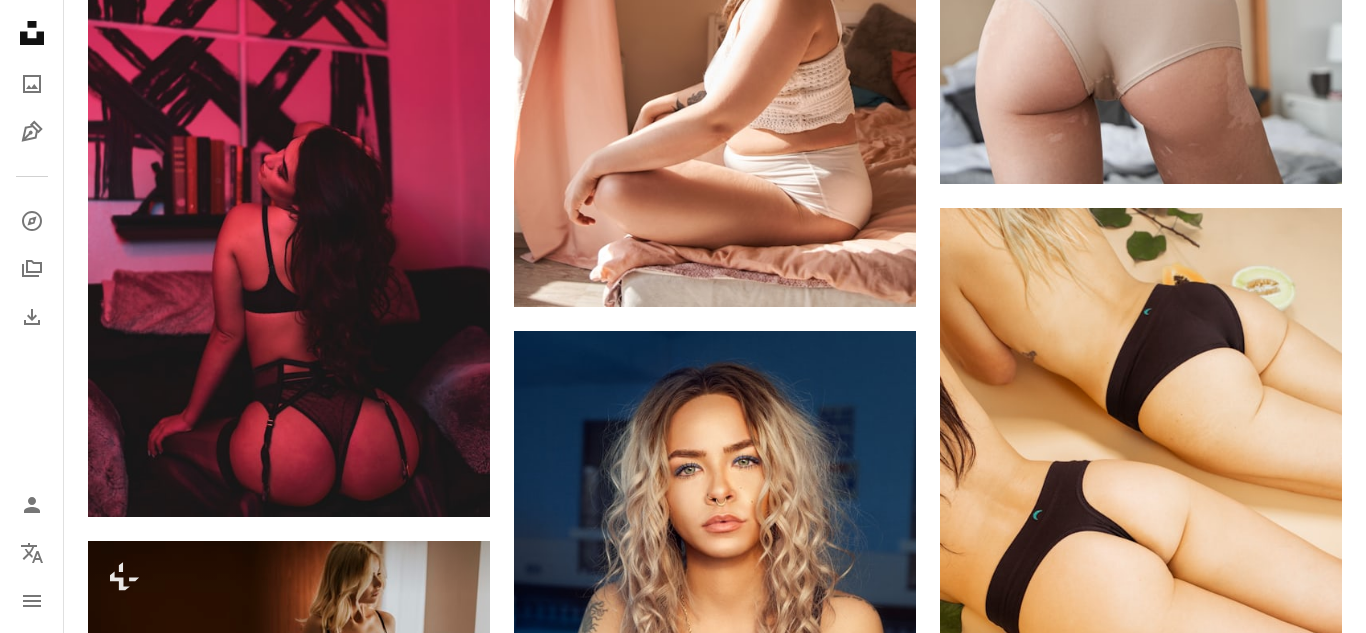 scroll, scrollTop: 3007, scrollLeft: 0, axis: vertical 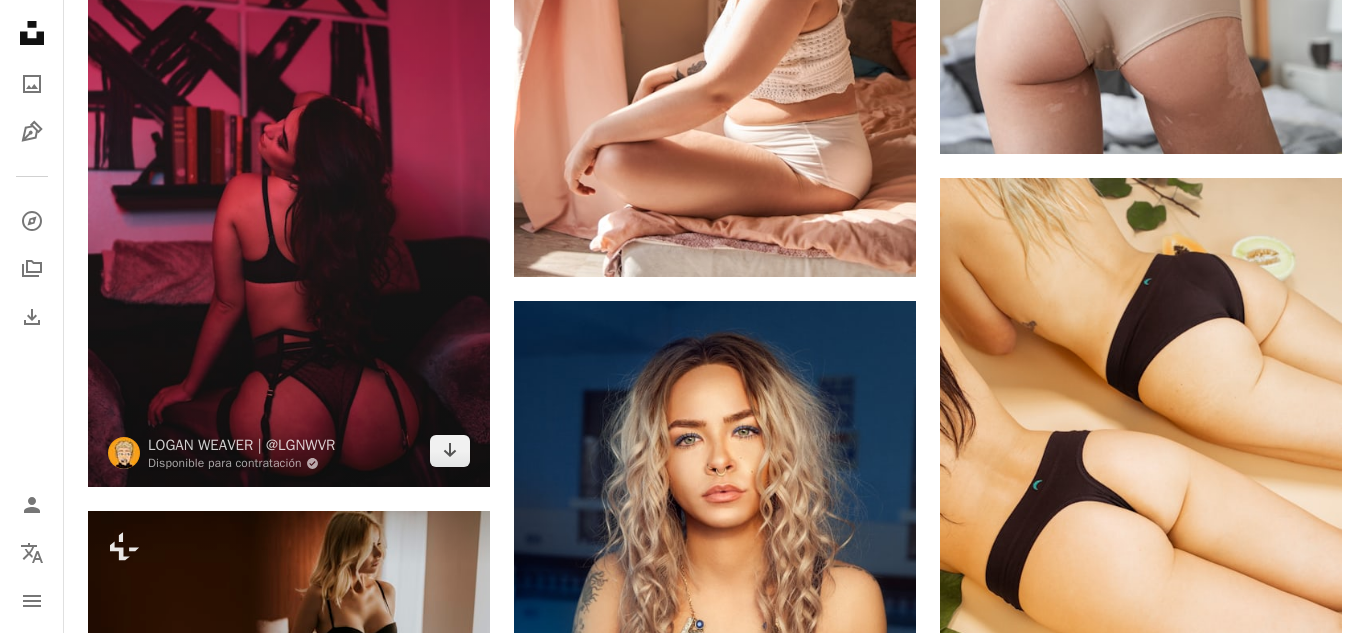 click at bounding box center (289, 185) 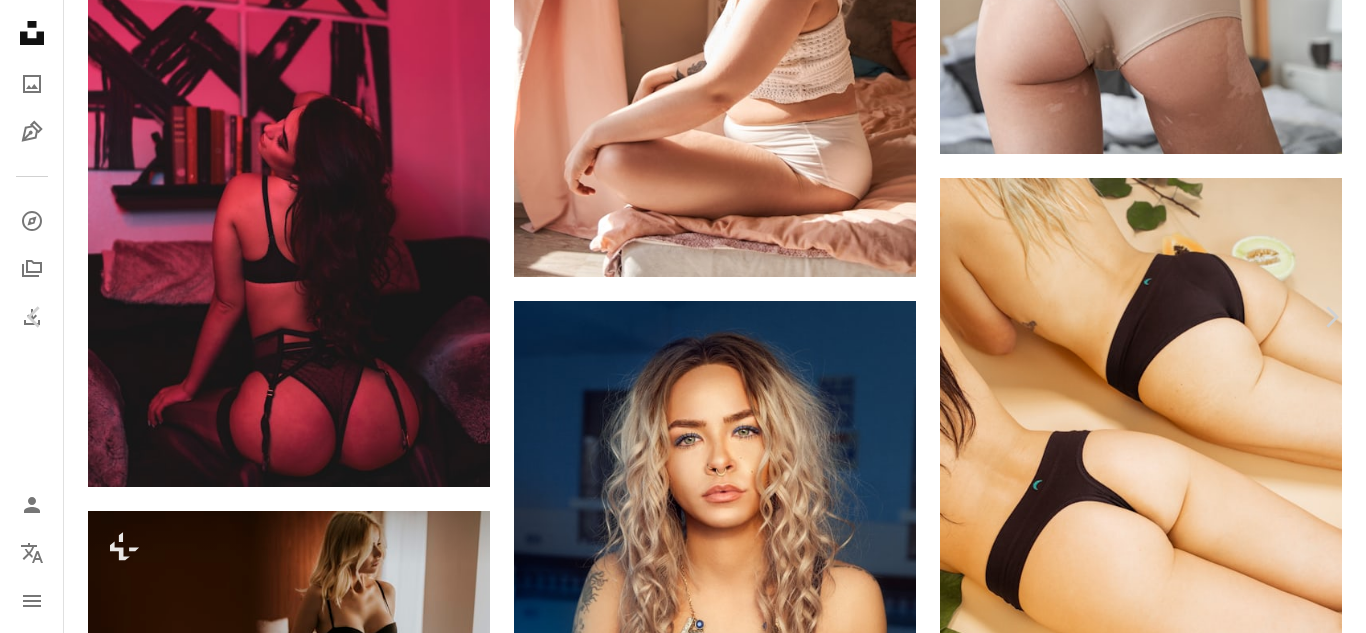 click on "Descargar gratis" at bounding box center (1160, 5779) 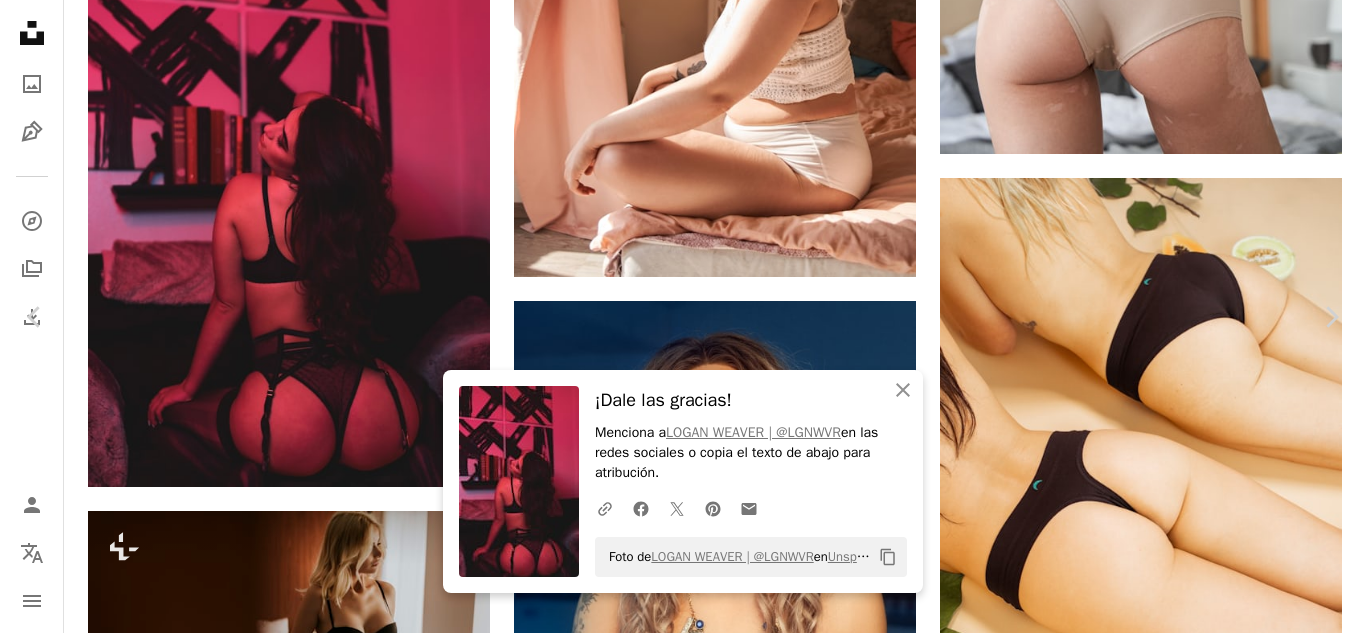 scroll, scrollTop: 2240, scrollLeft: 0, axis: vertical 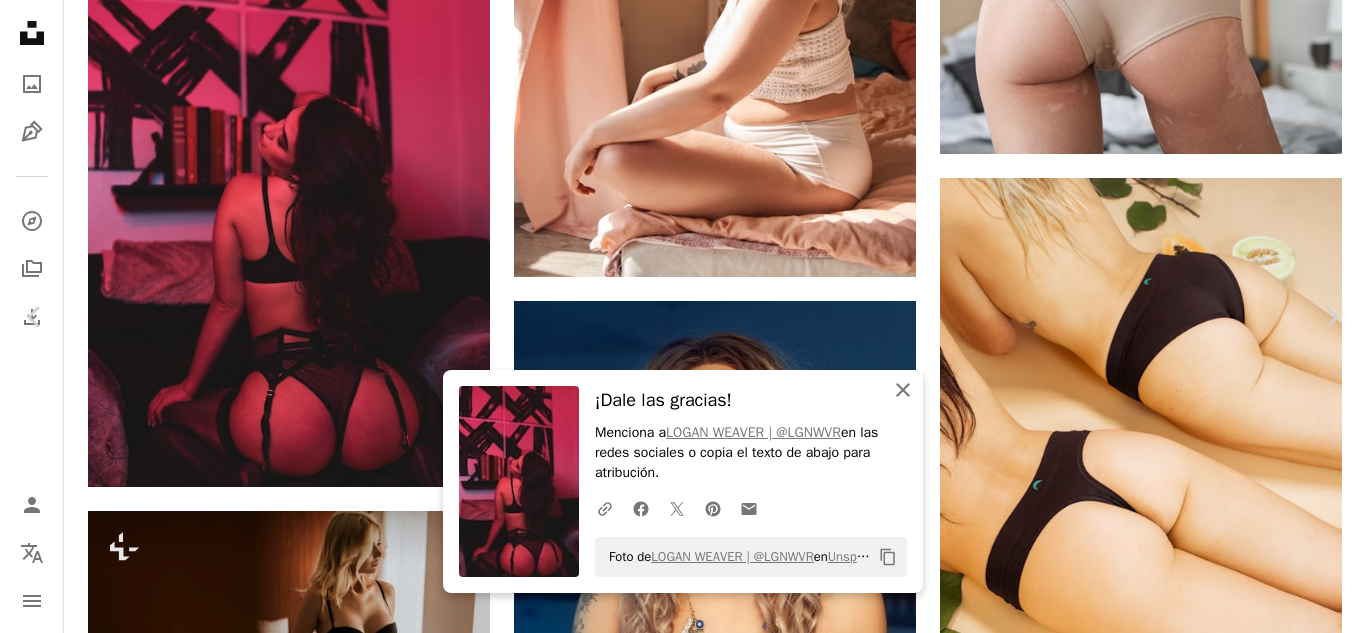 click on "An X shape" 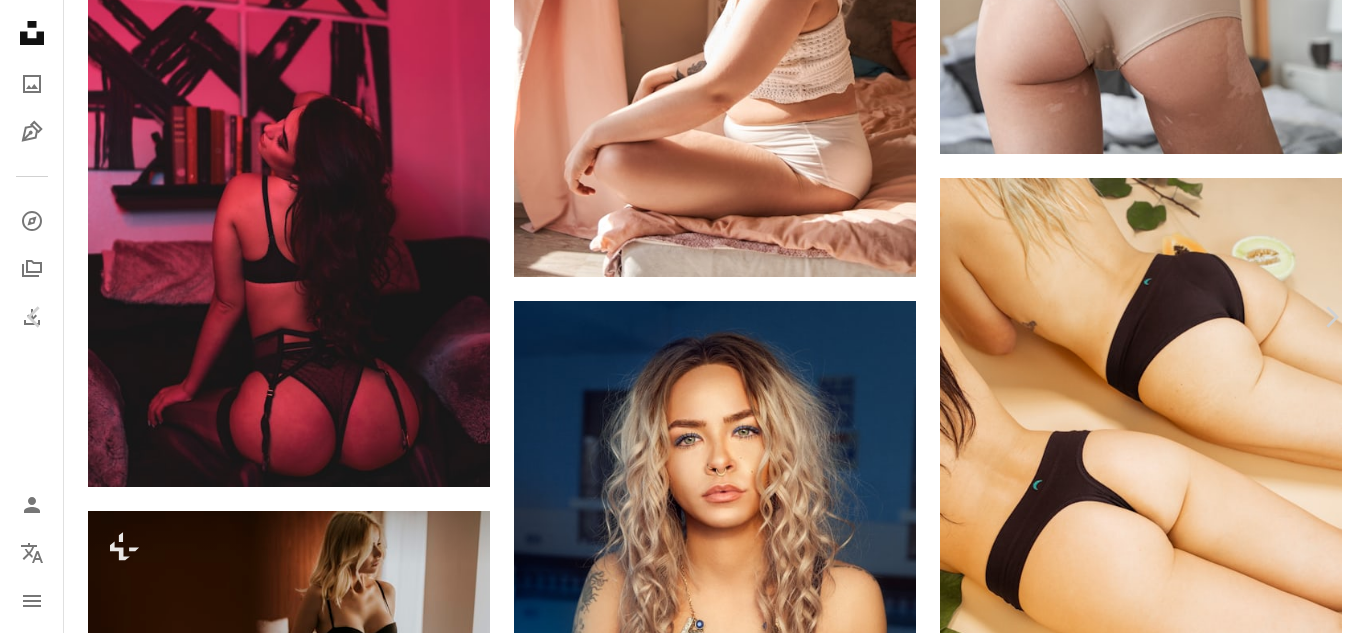 click on "An X shape" at bounding box center [20, 20] 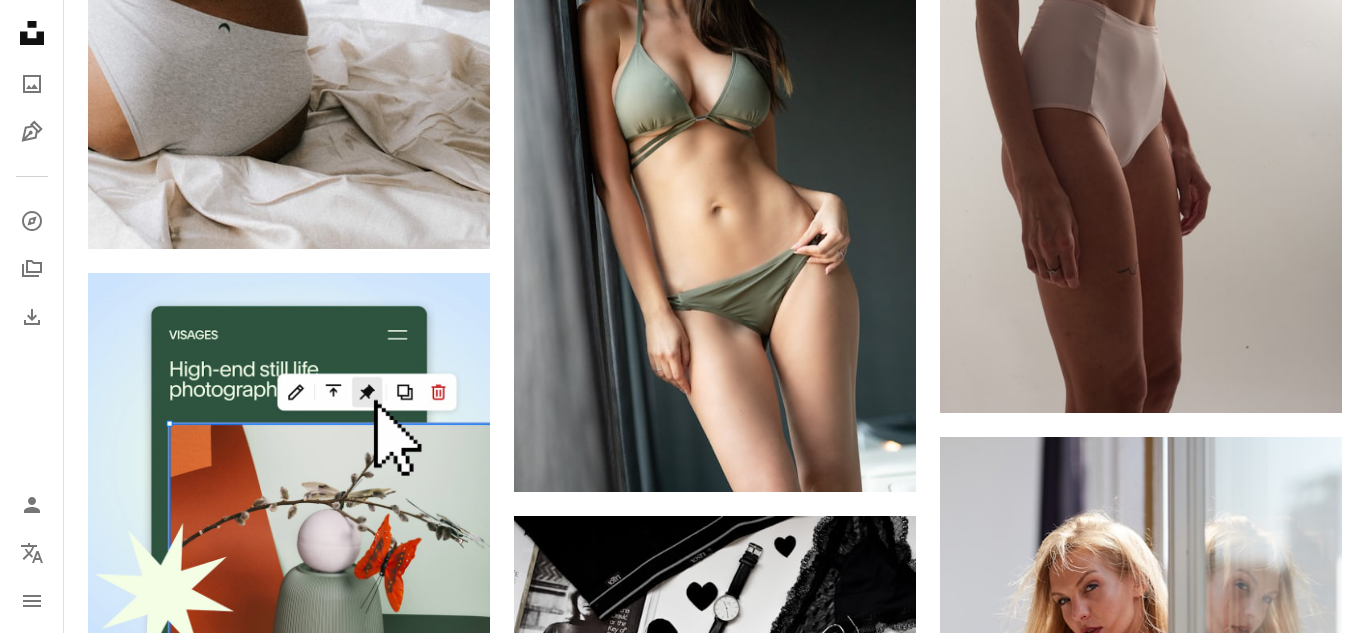 scroll, scrollTop: 4687, scrollLeft: 0, axis: vertical 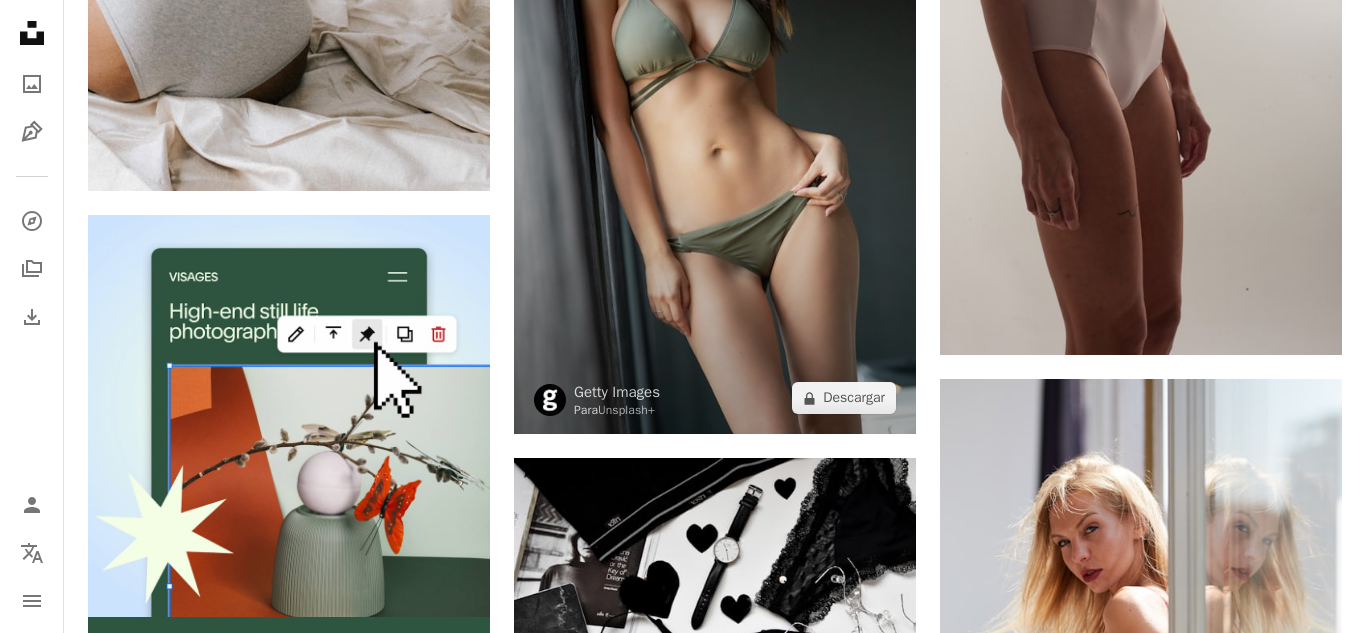 click at bounding box center (715, 132) 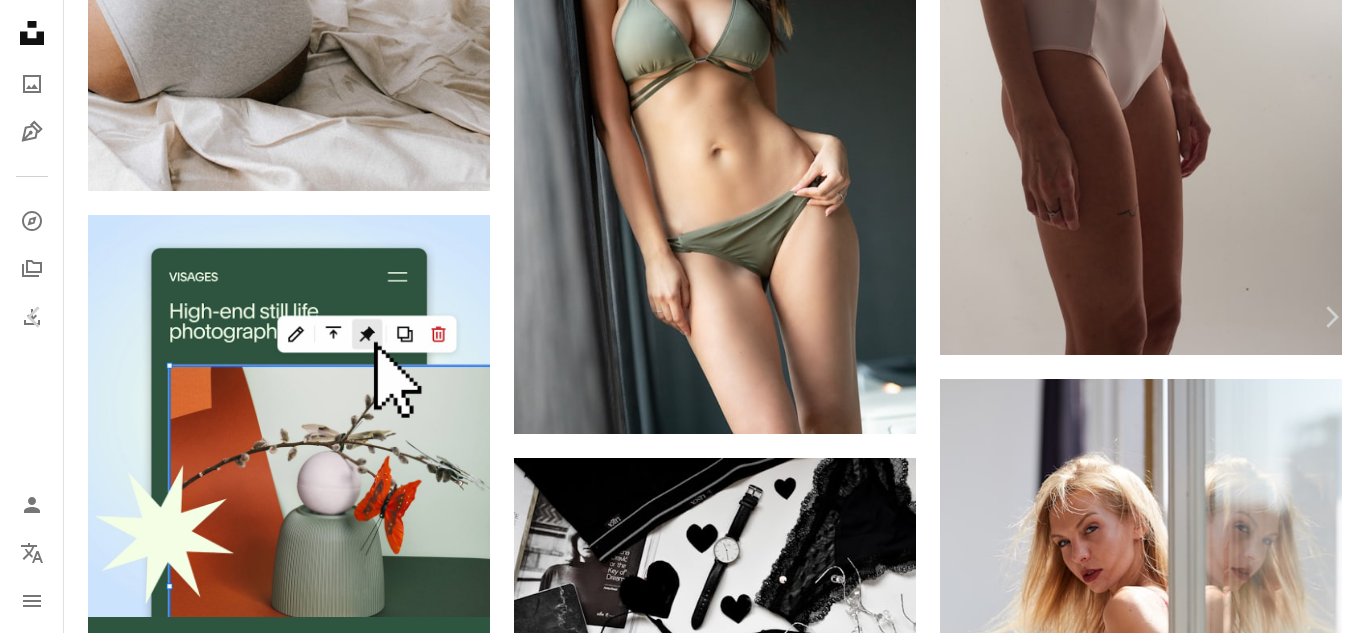 click on "A lock   Descargar" at bounding box center [1204, 4099] 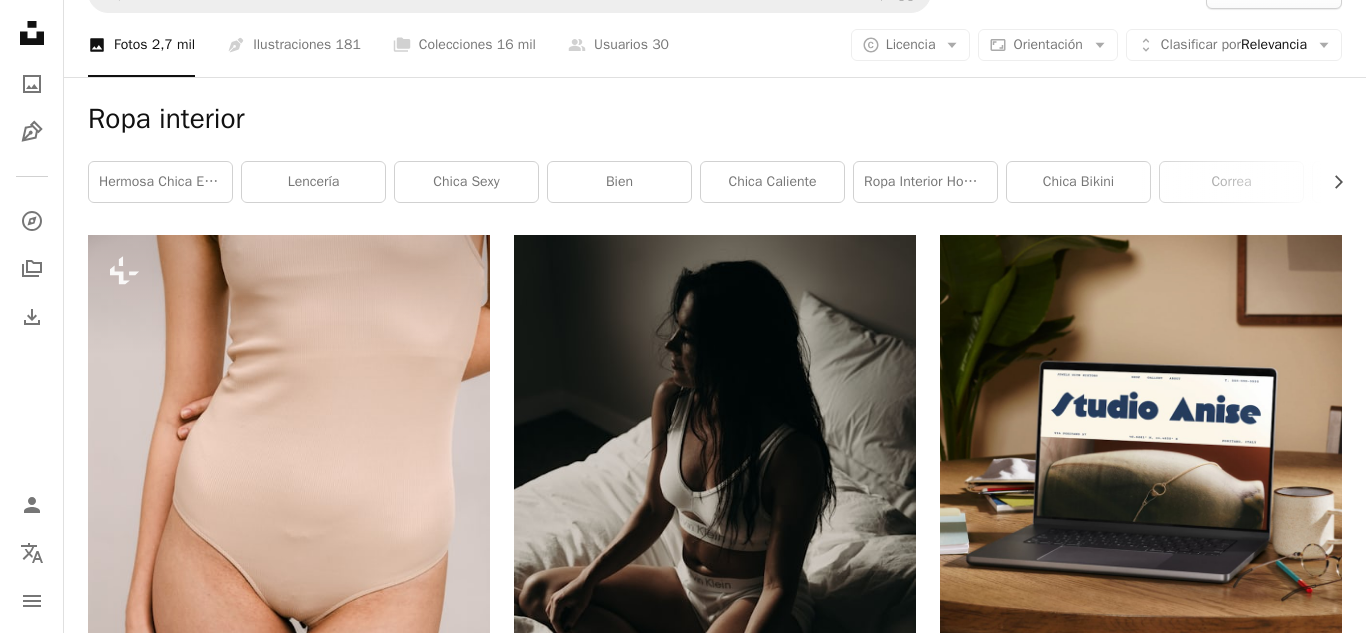scroll, scrollTop: 0, scrollLeft: 0, axis: both 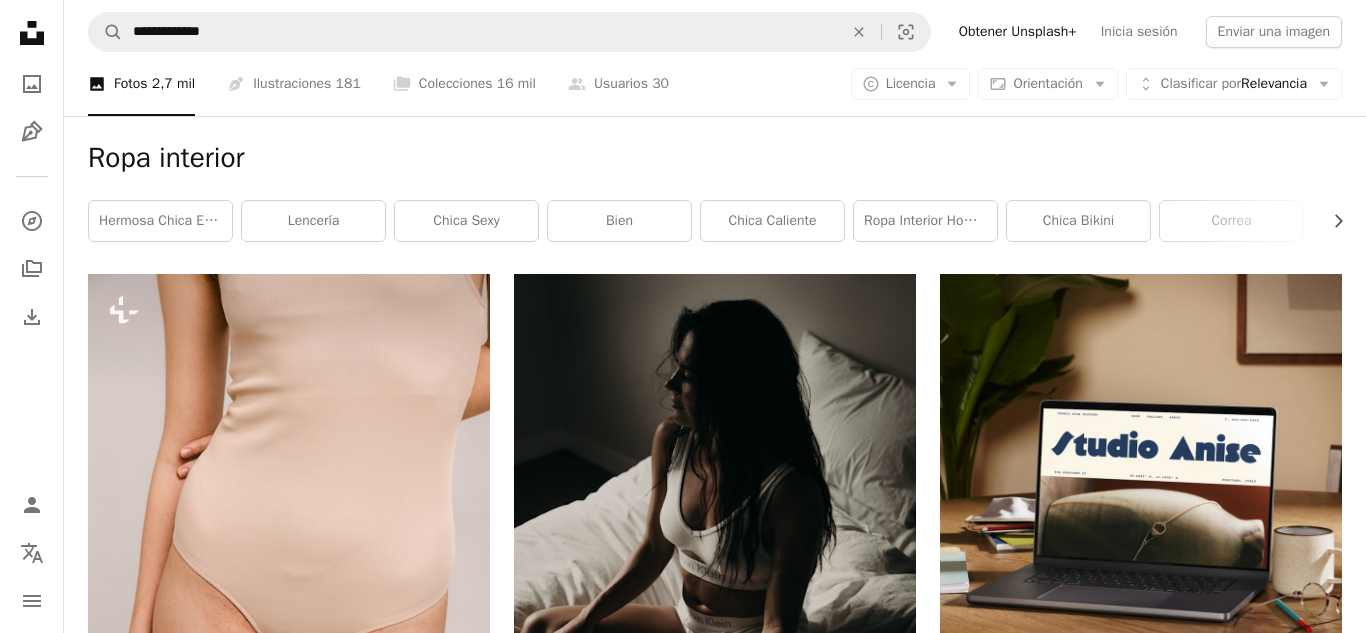 click on "Ropa interior Chevron right Hermosa chica en ropa interior lencería Chica sexy bien chica caliente Ropa interior hombre chica bikini correa mujeres calientes mujer cuerpo sensual" at bounding box center [715, 195] 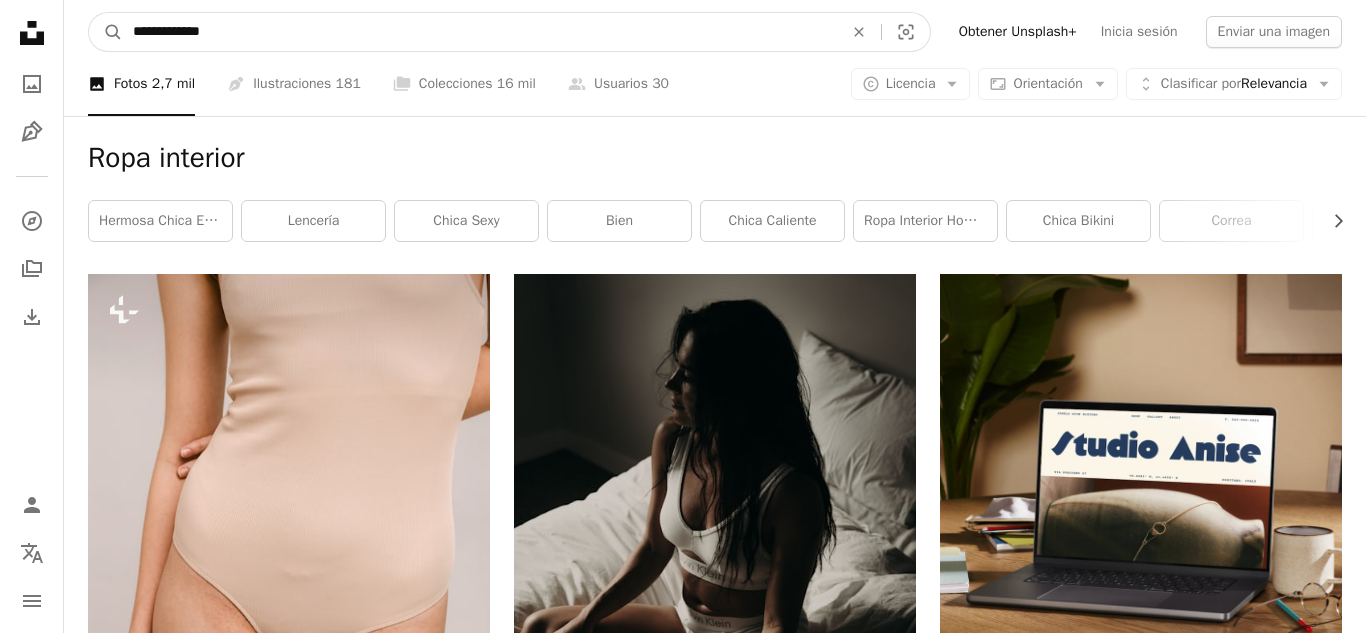 click on "**********" at bounding box center [480, 32] 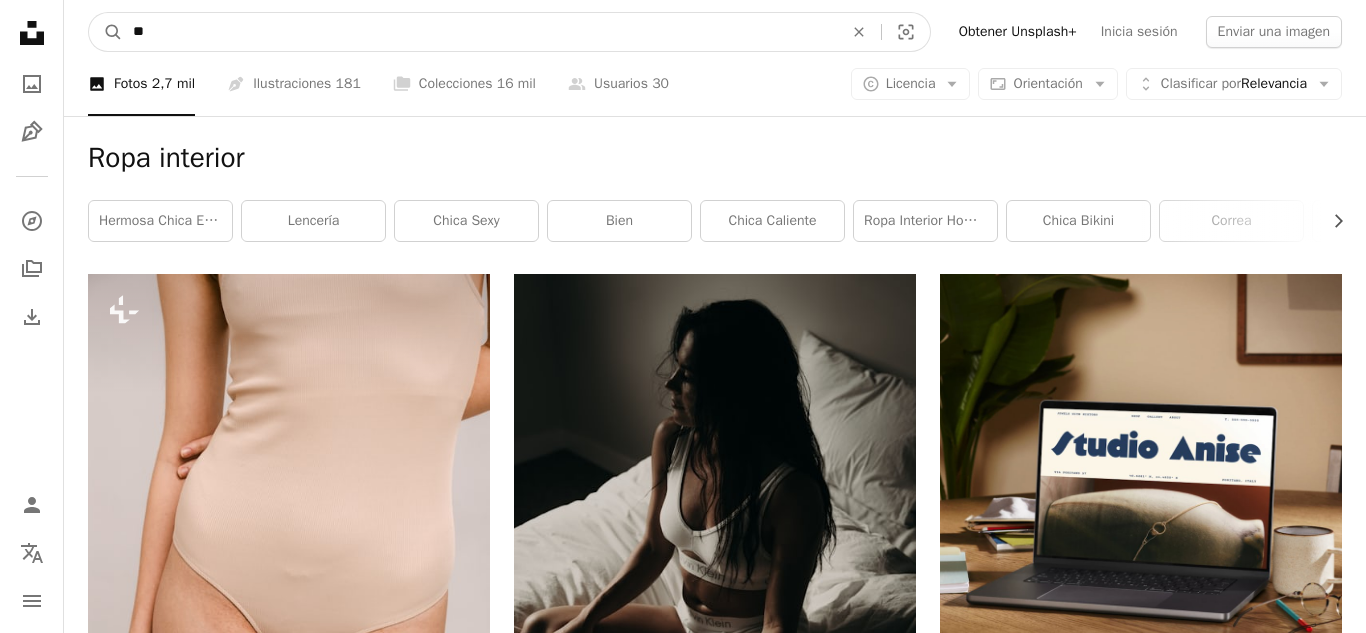 type on "*" 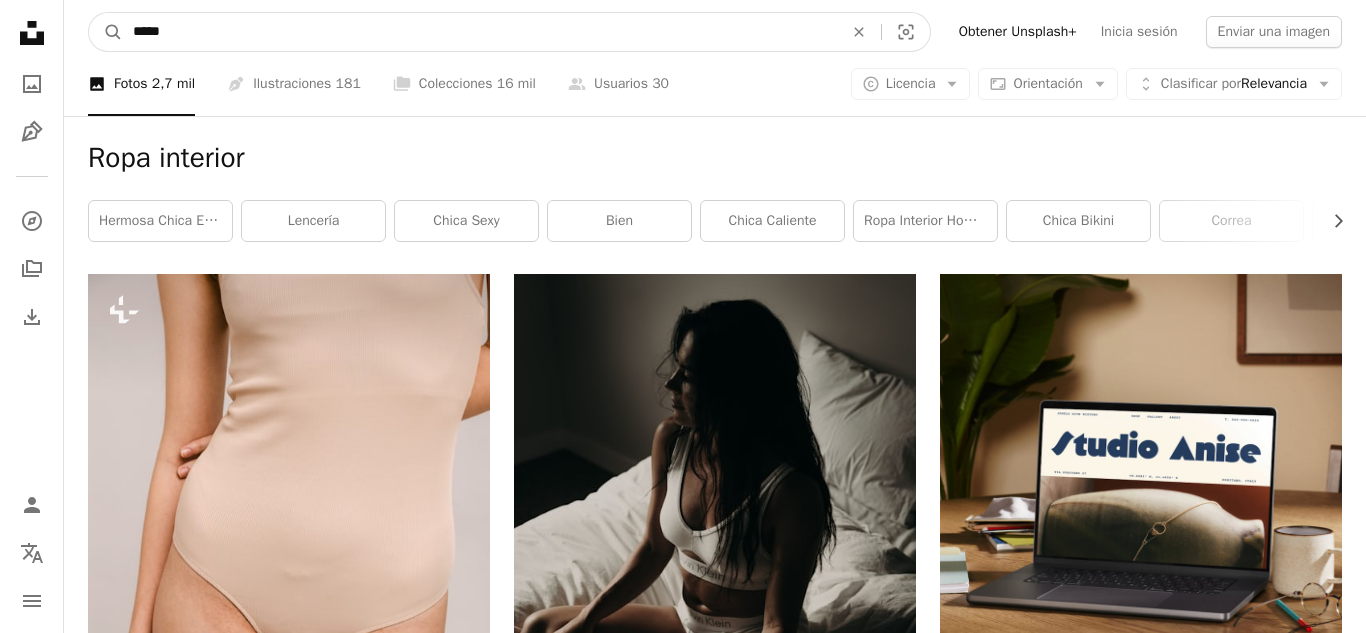 type on "*****" 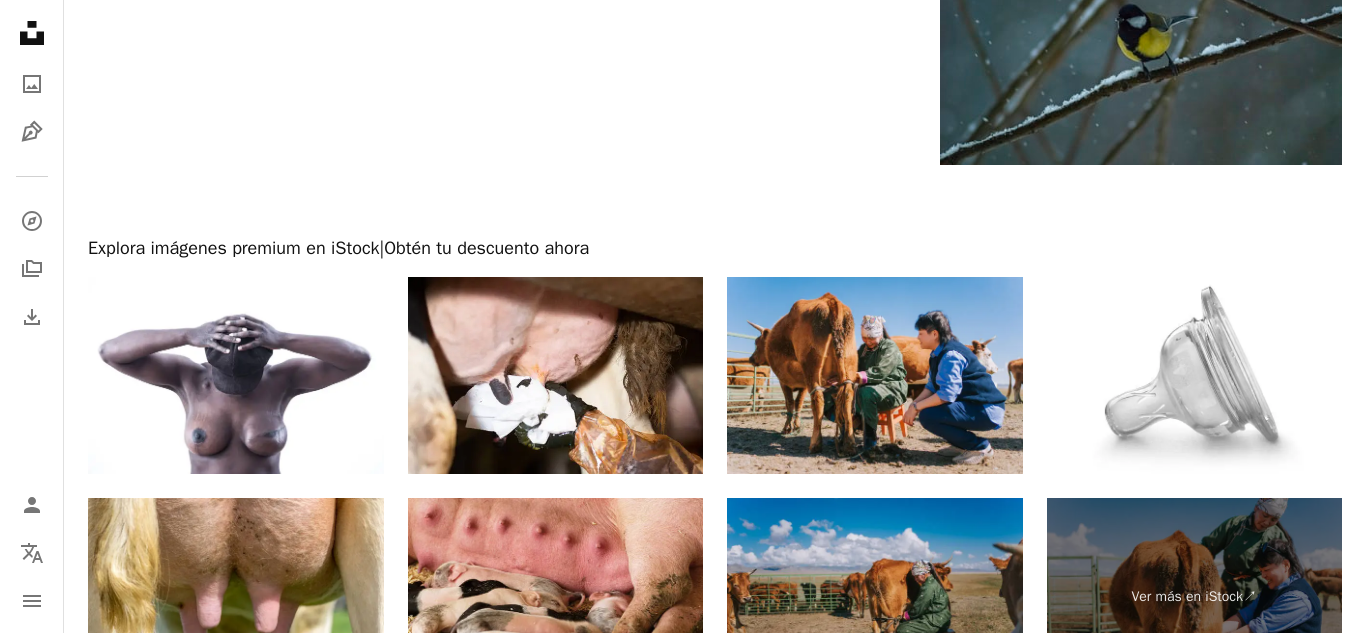 scroll, scrollTop: 3387, scrollLeft: 0, axis: vertical 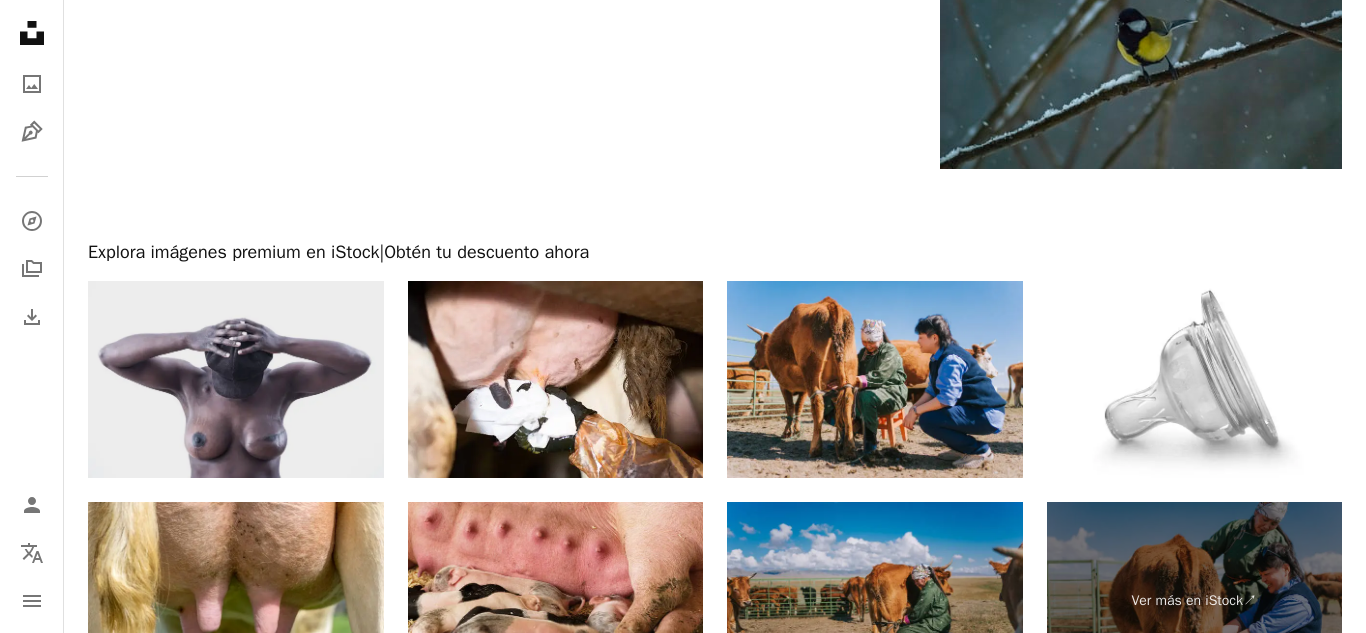 click at bounding box center [236, 379] 